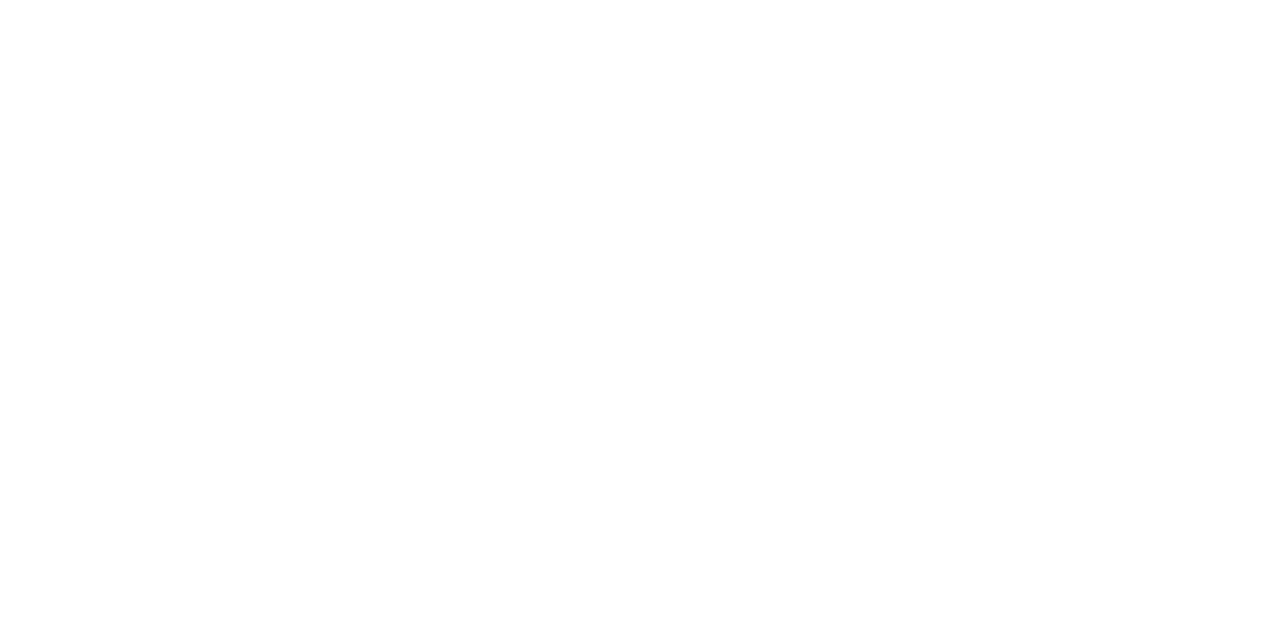 scroll, scrollTop: 0, scrollLeft: 0, axis: both 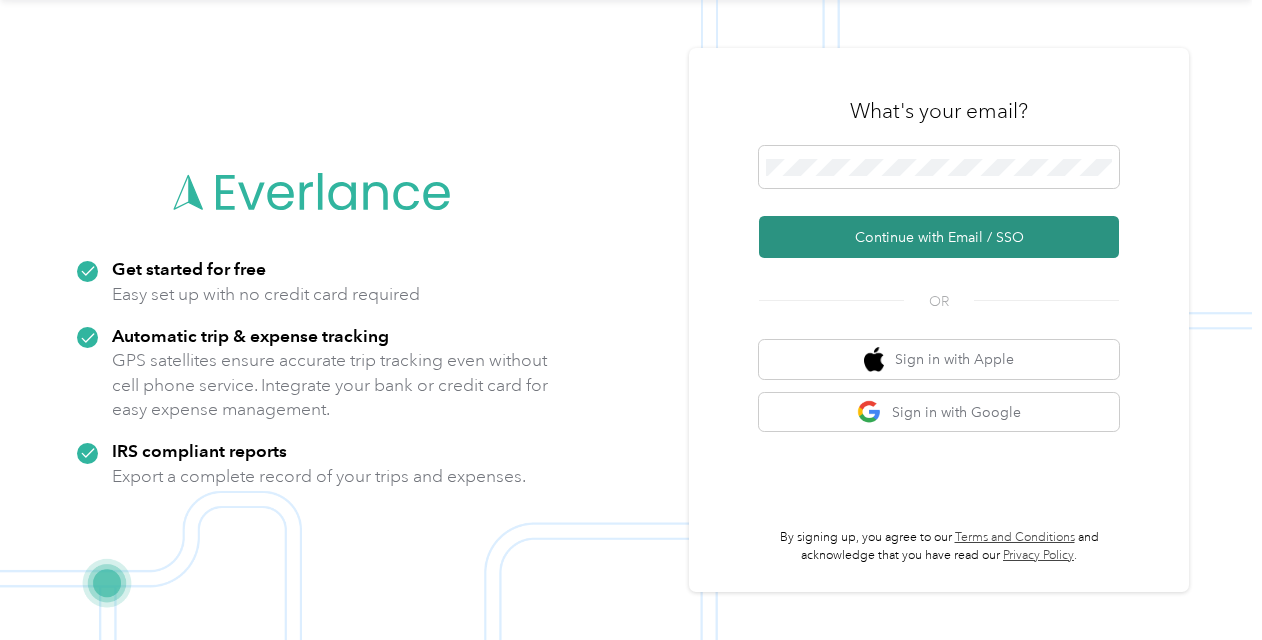 click on "Continue with Email / SSO" at bounding box center [939, 237] 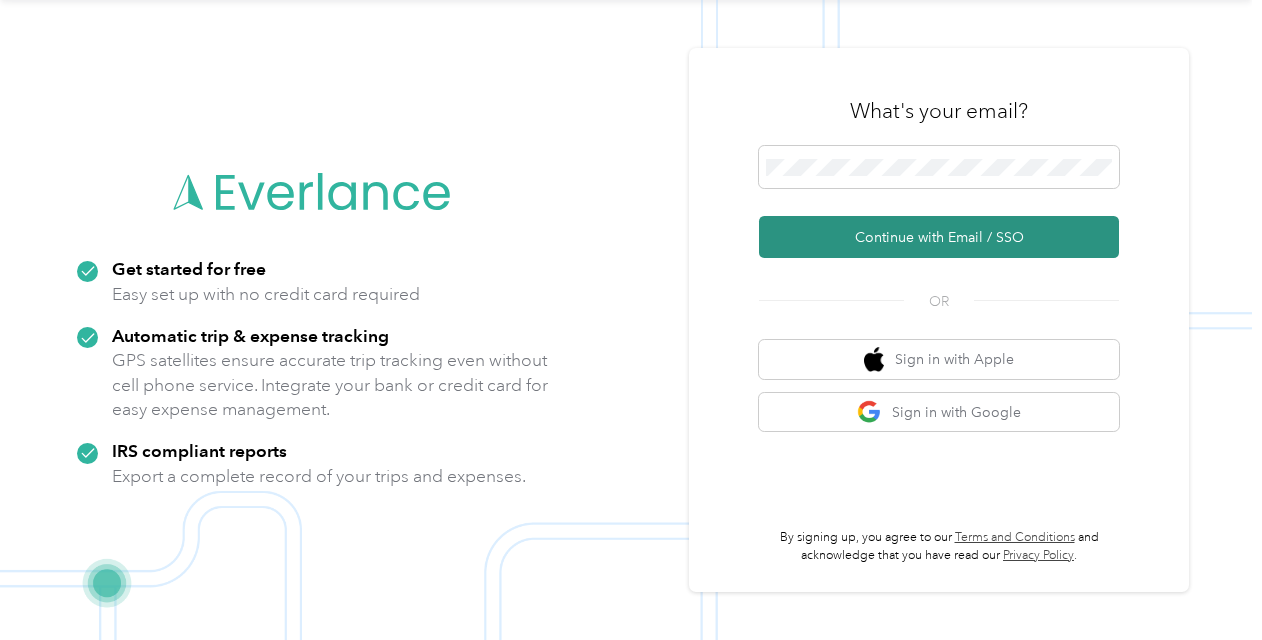 click on "Continue with Email / SSO" at bounding box center (939, 237) 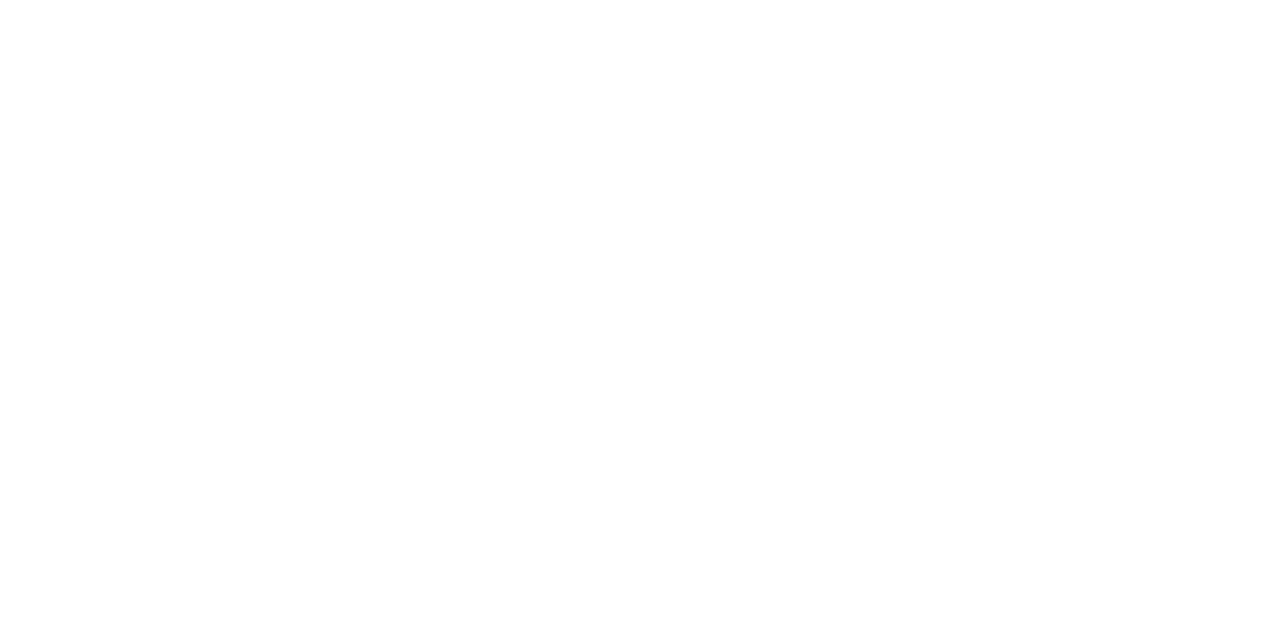 scroll, scrollTop: 0, scrollLeft: 0, axis: both 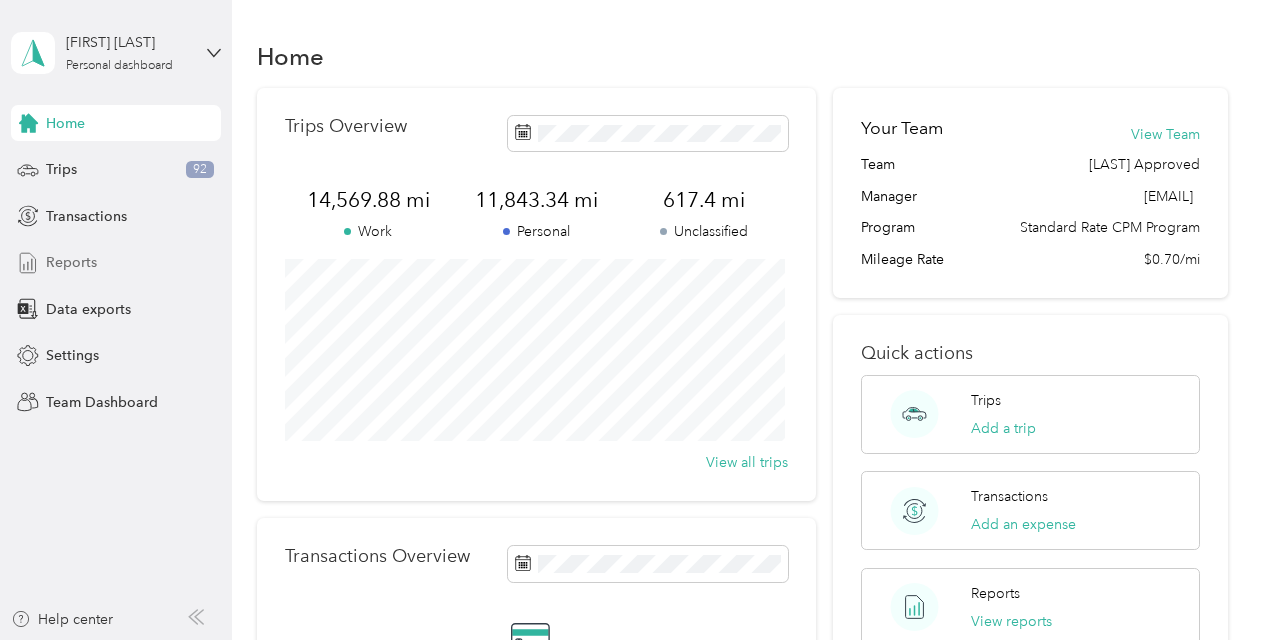 click on "Reports" at bounding box center (71, 262) 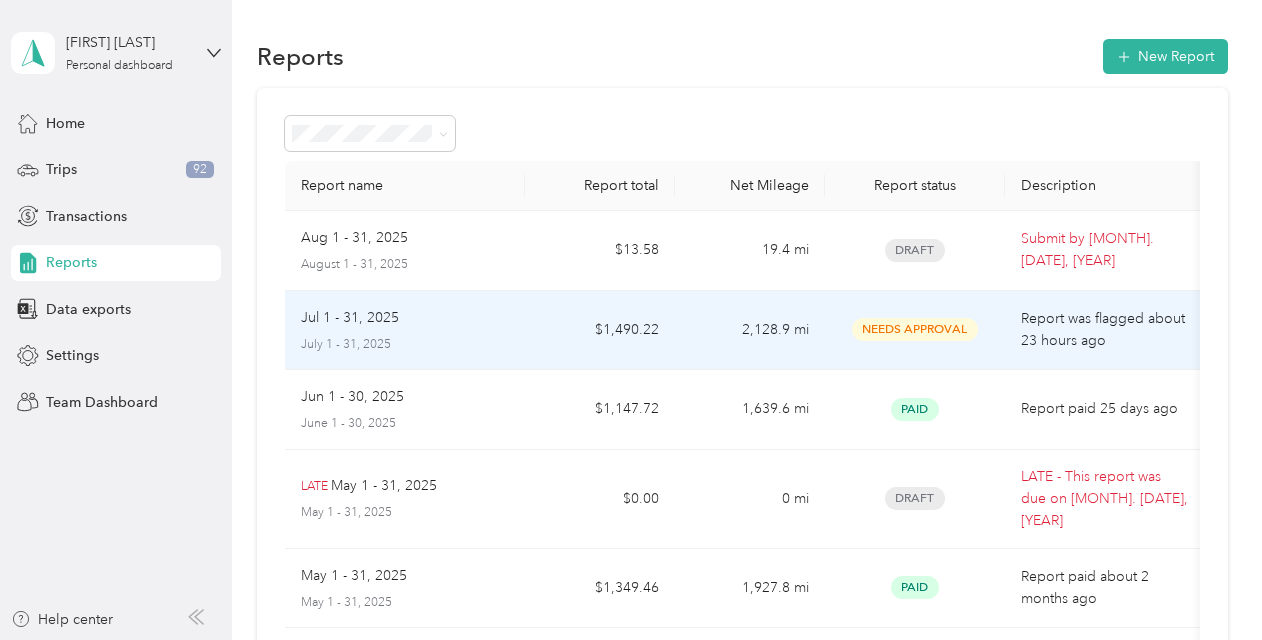 click on "Needs Approval" at bounding box center (915, 329) 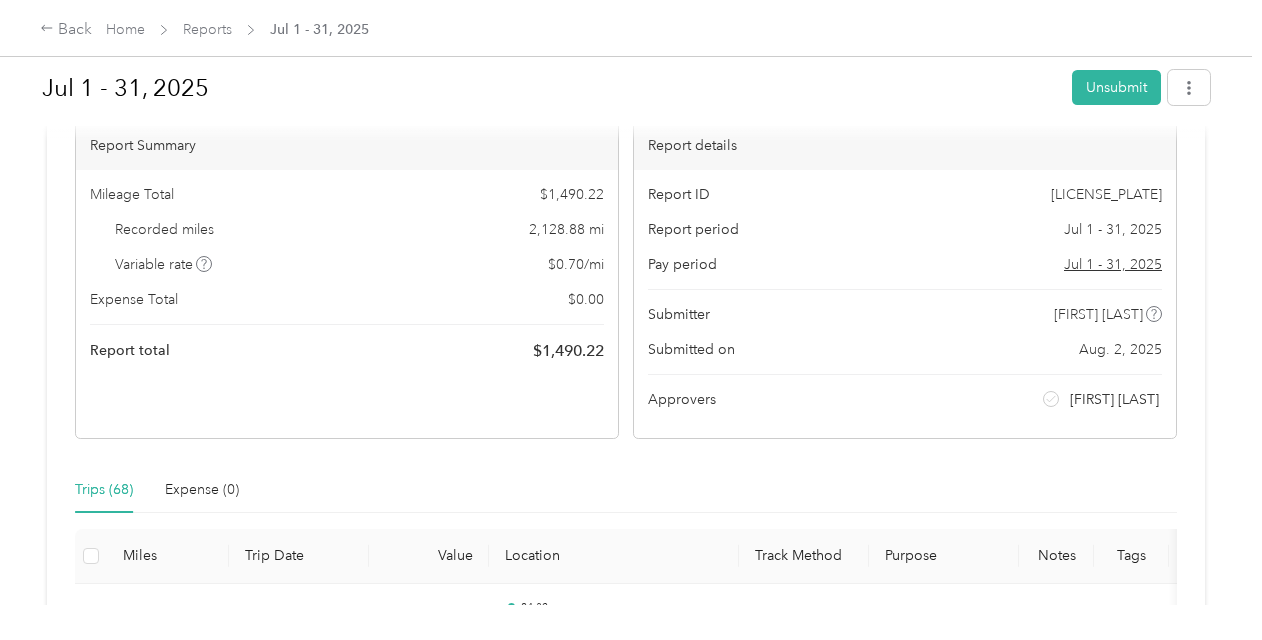 scroll, scrollTop: 0, scrollLeft: 0, axis: both 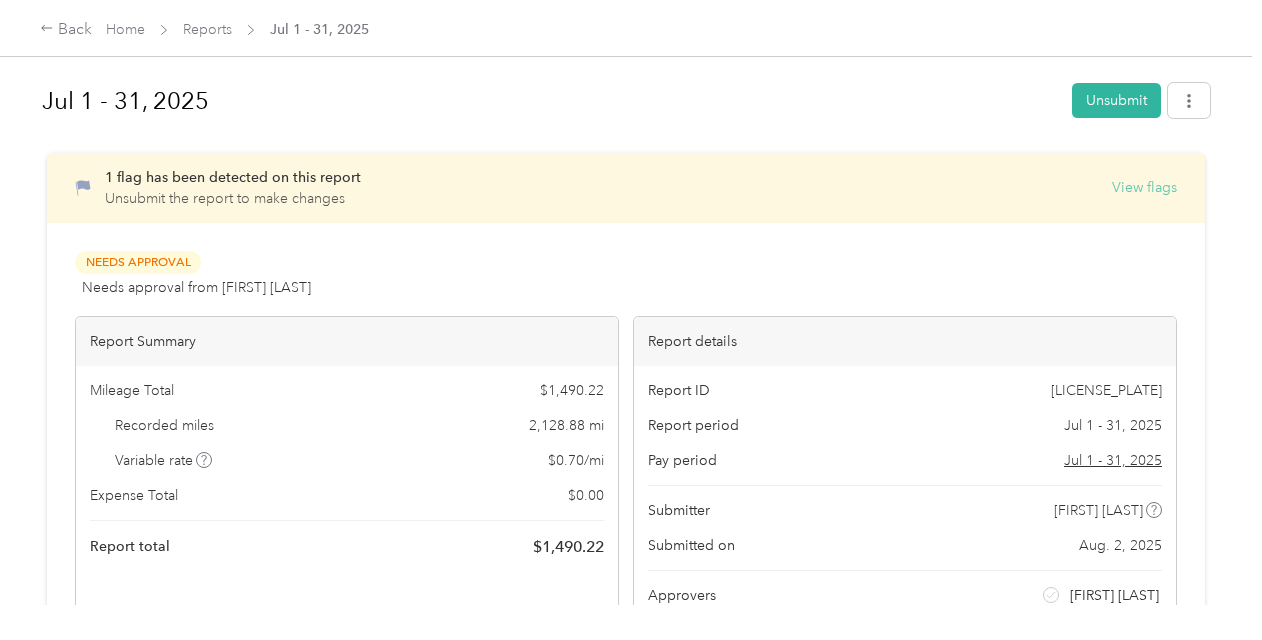 click on "View flags" at bounding box center (1144, 187) 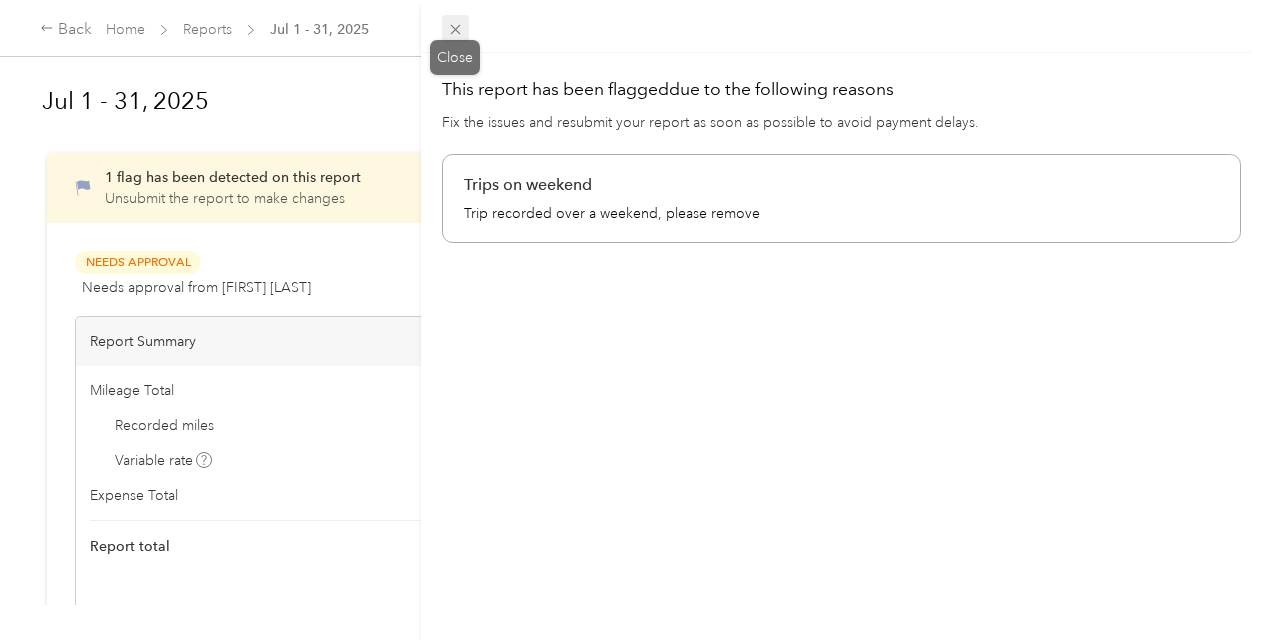 click 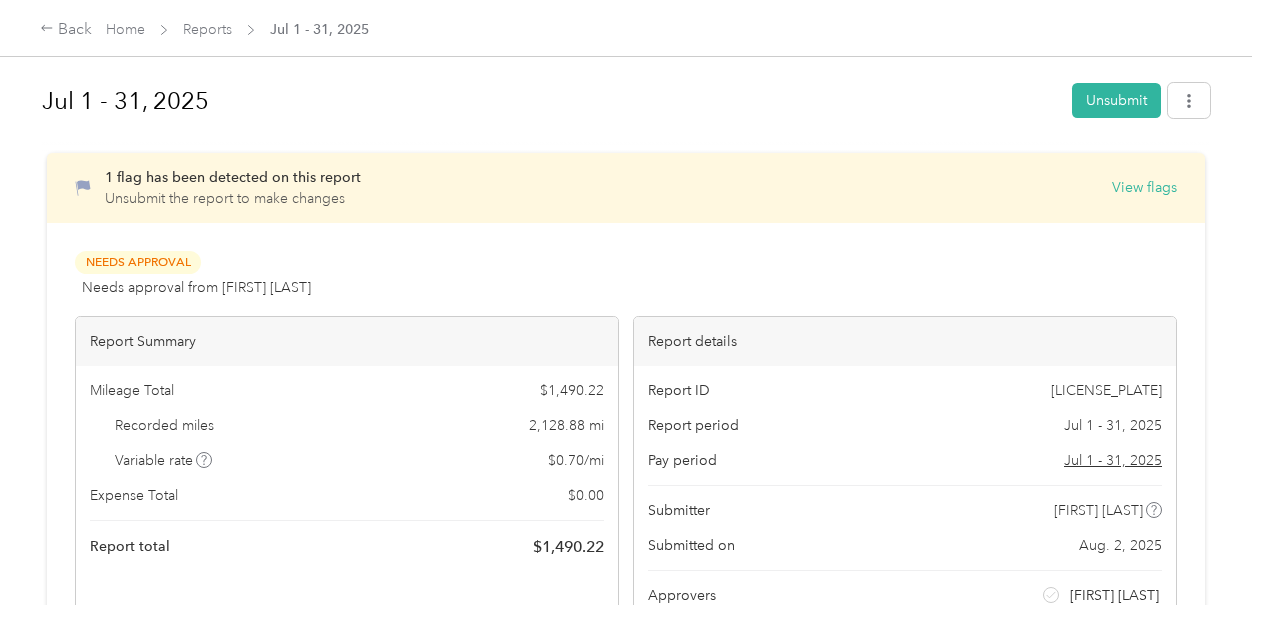 click on "1   flag has   been detected on this report Unsubmit the report to make changes" at bounding box center [233, 188] 